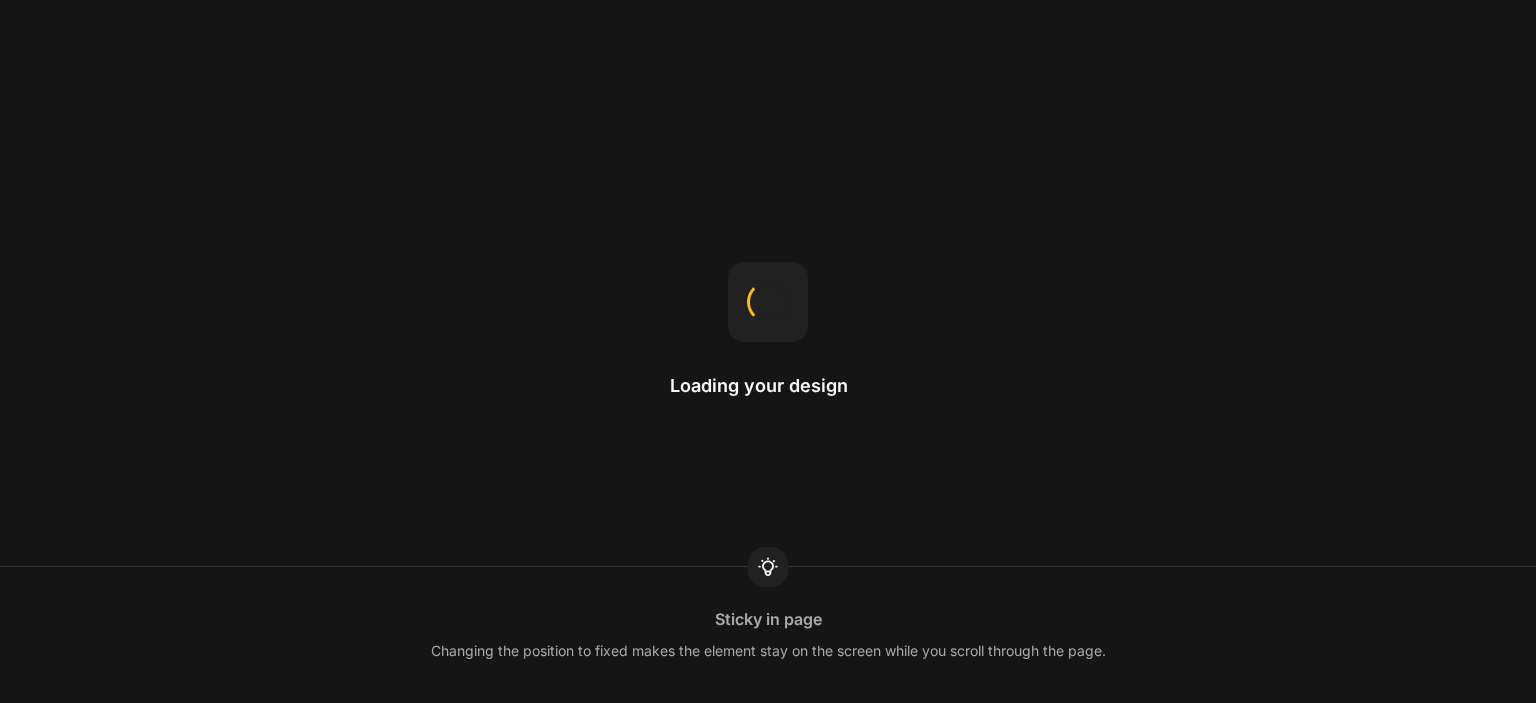 scroll, scrollTop: 0, scrollLeft: 0, axis: both 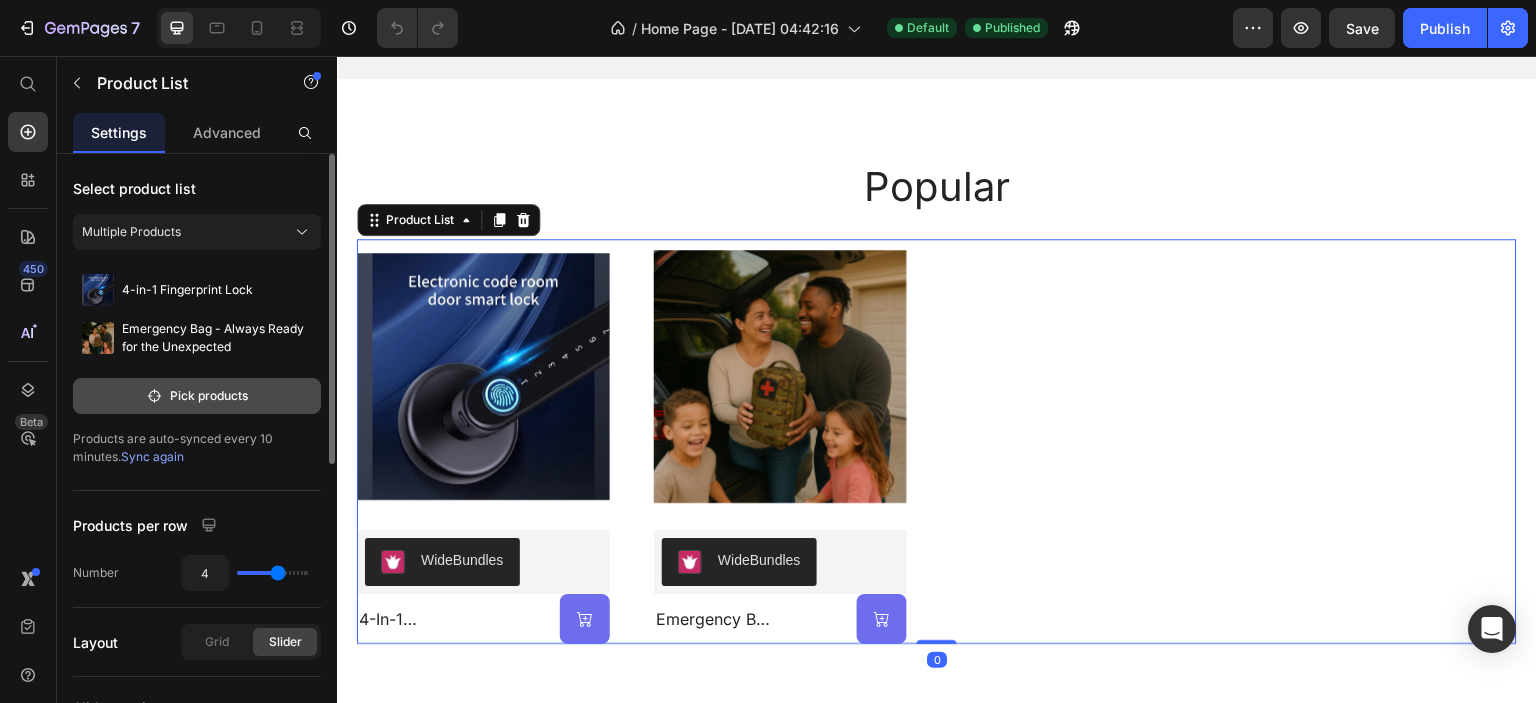 click on "Pick products" at bounding box center [197, 396] 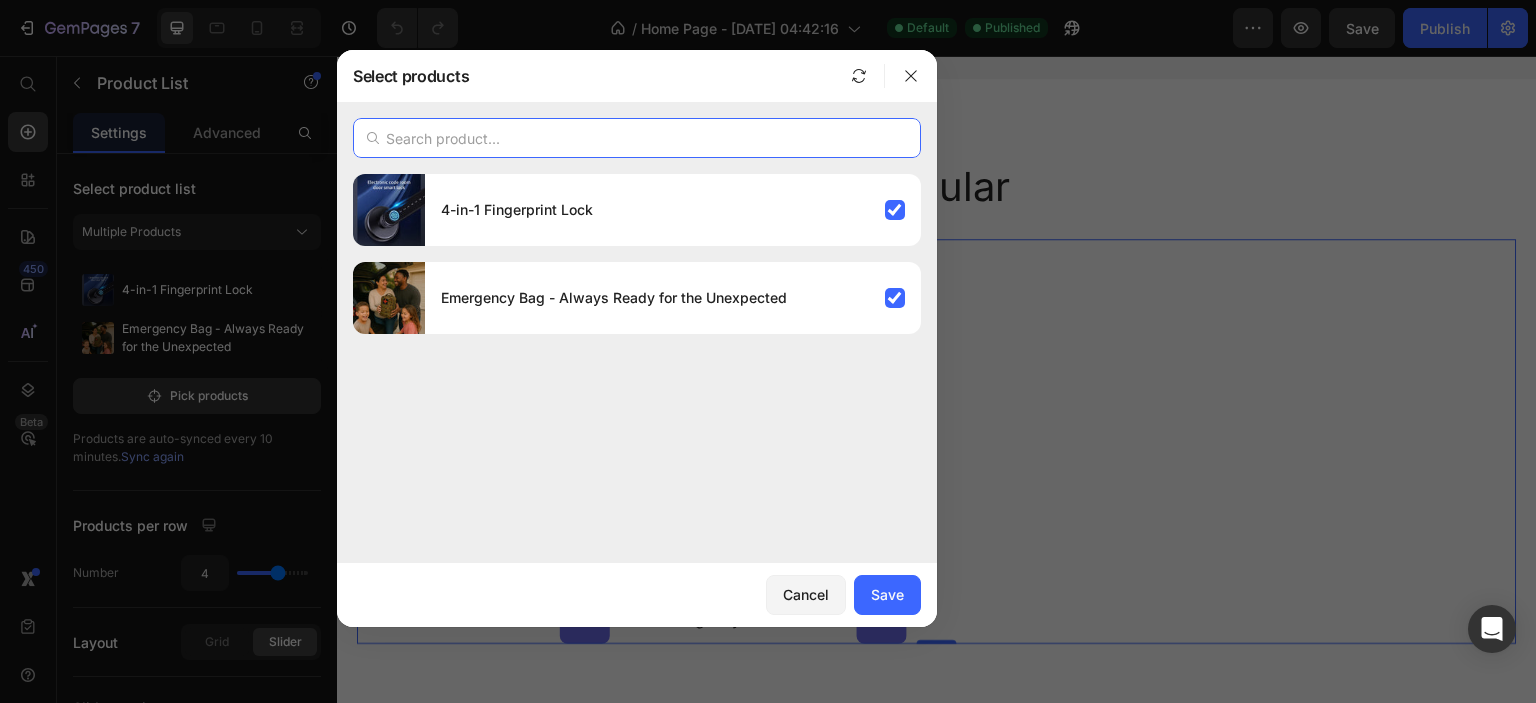 click at bounding box center (637, 138) 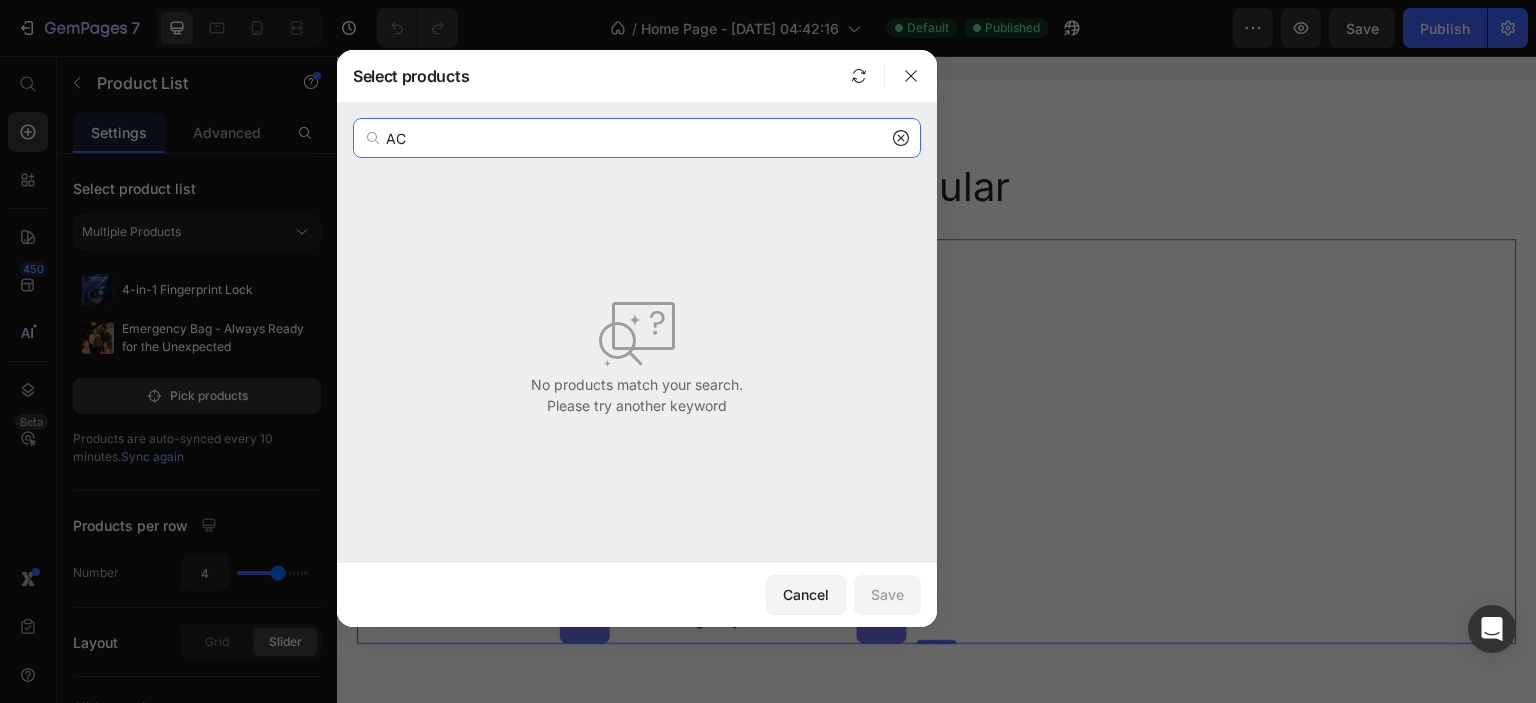 type on "AC" 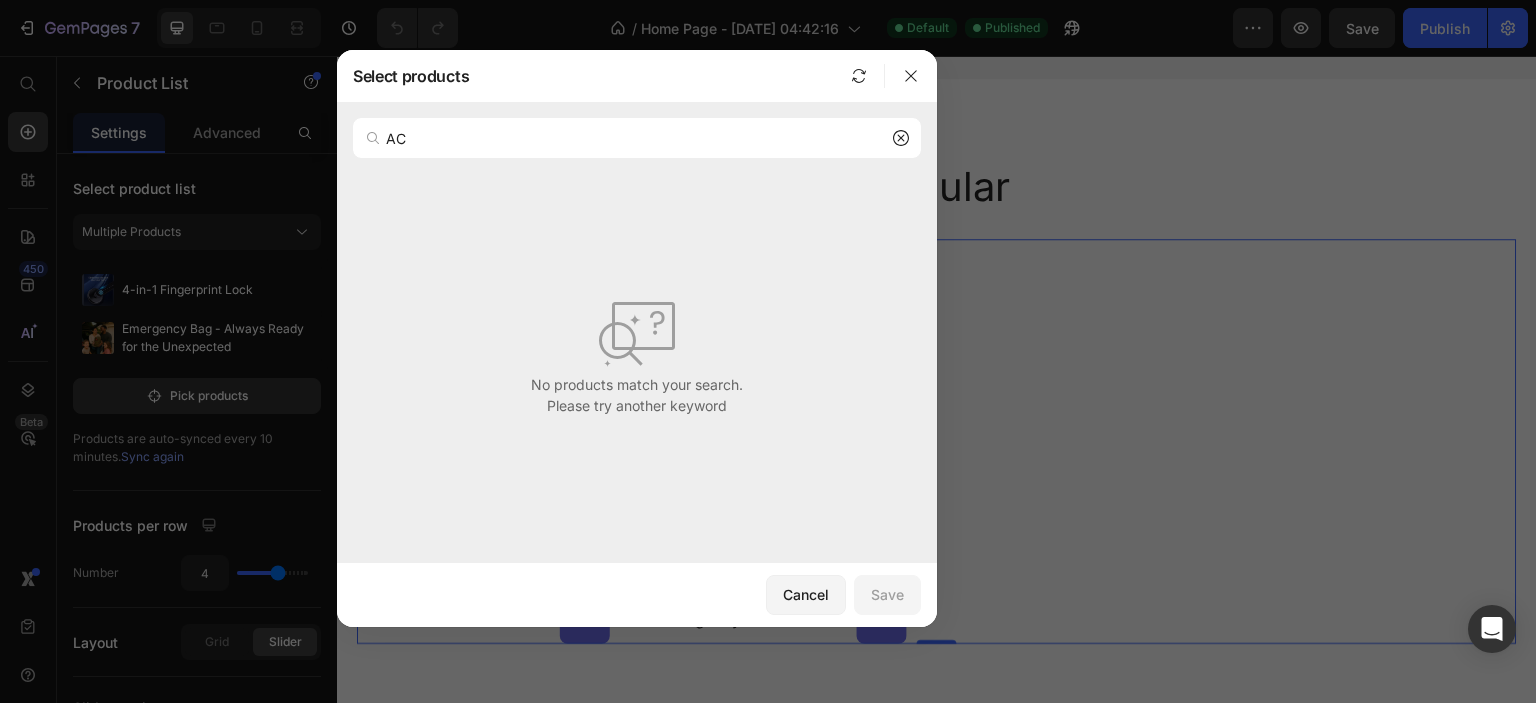 click on "No products match your search. Please try another keyword" at bounding box center (637, 355) 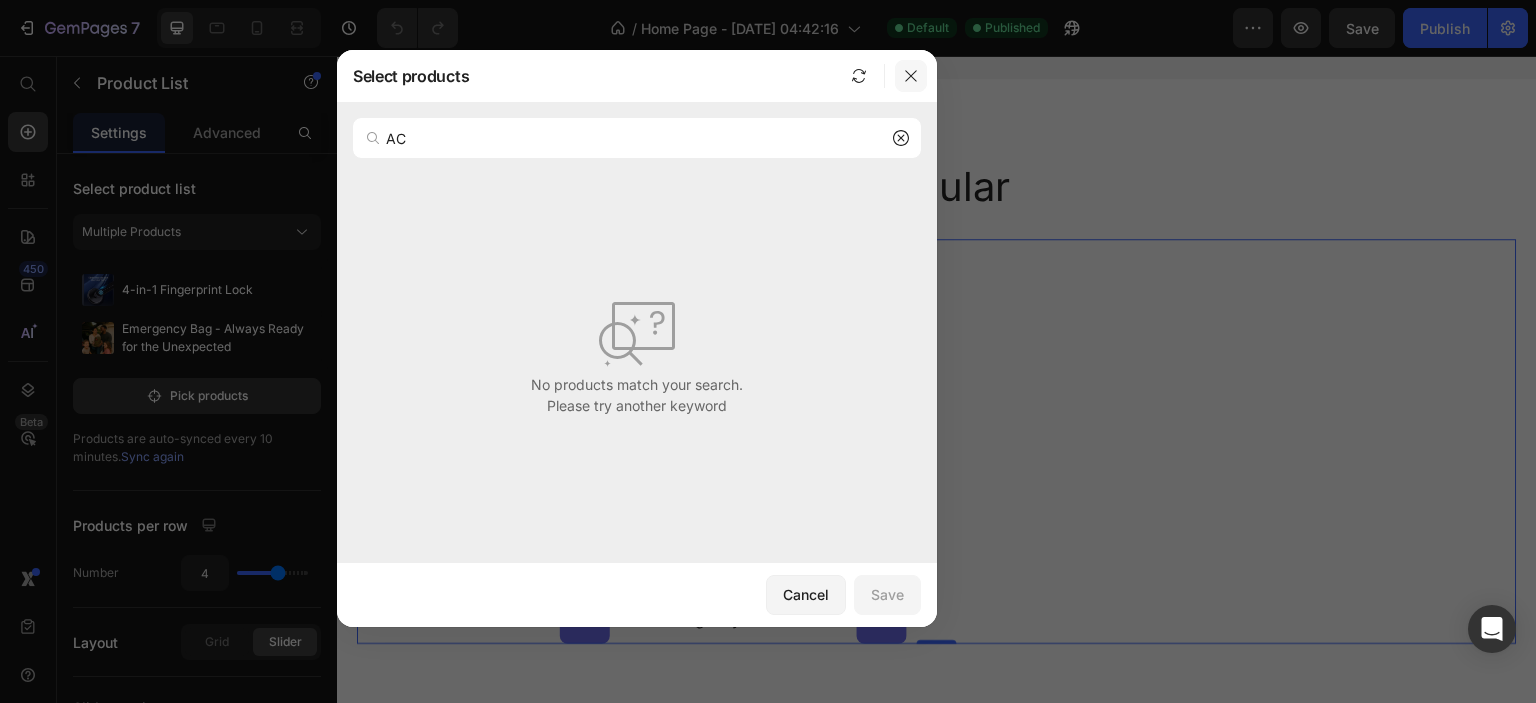 click 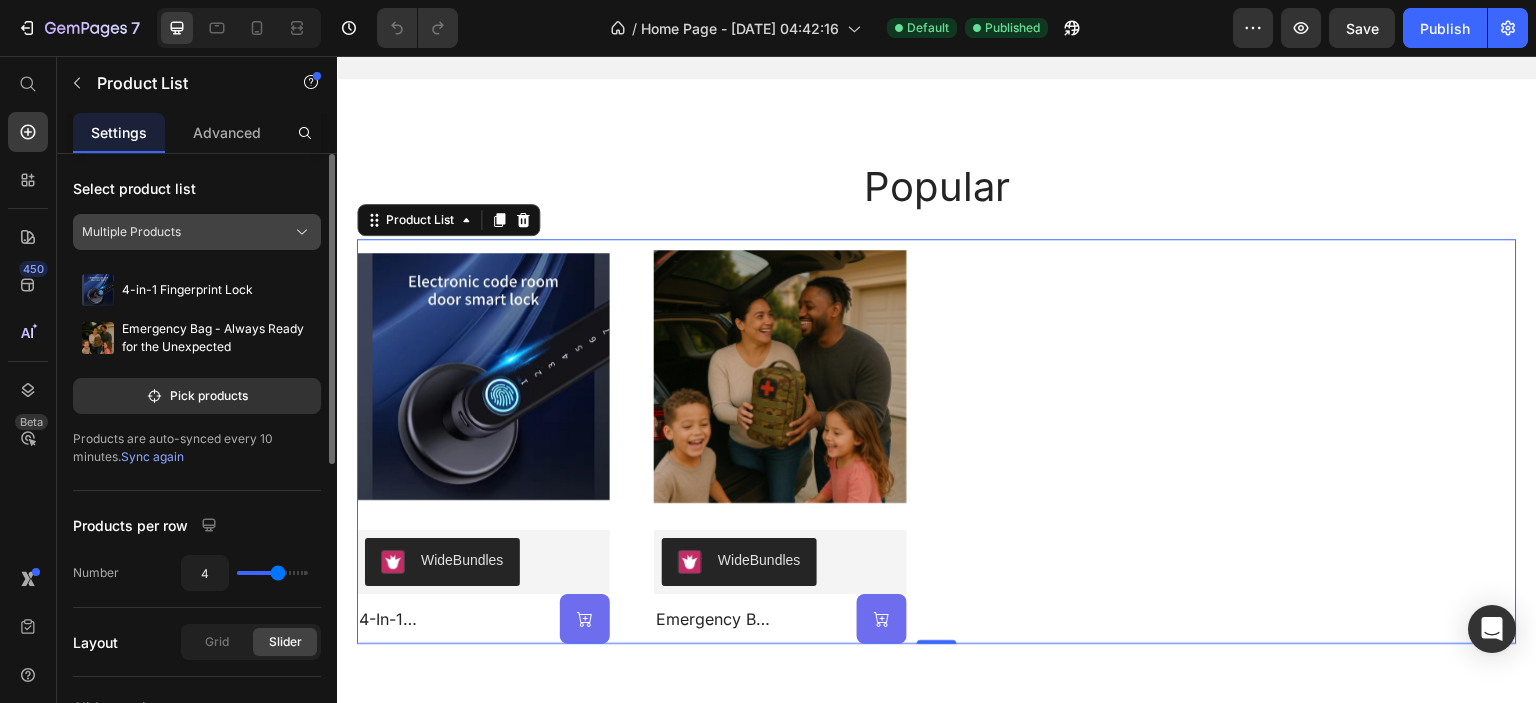 click on "Multiple Products" 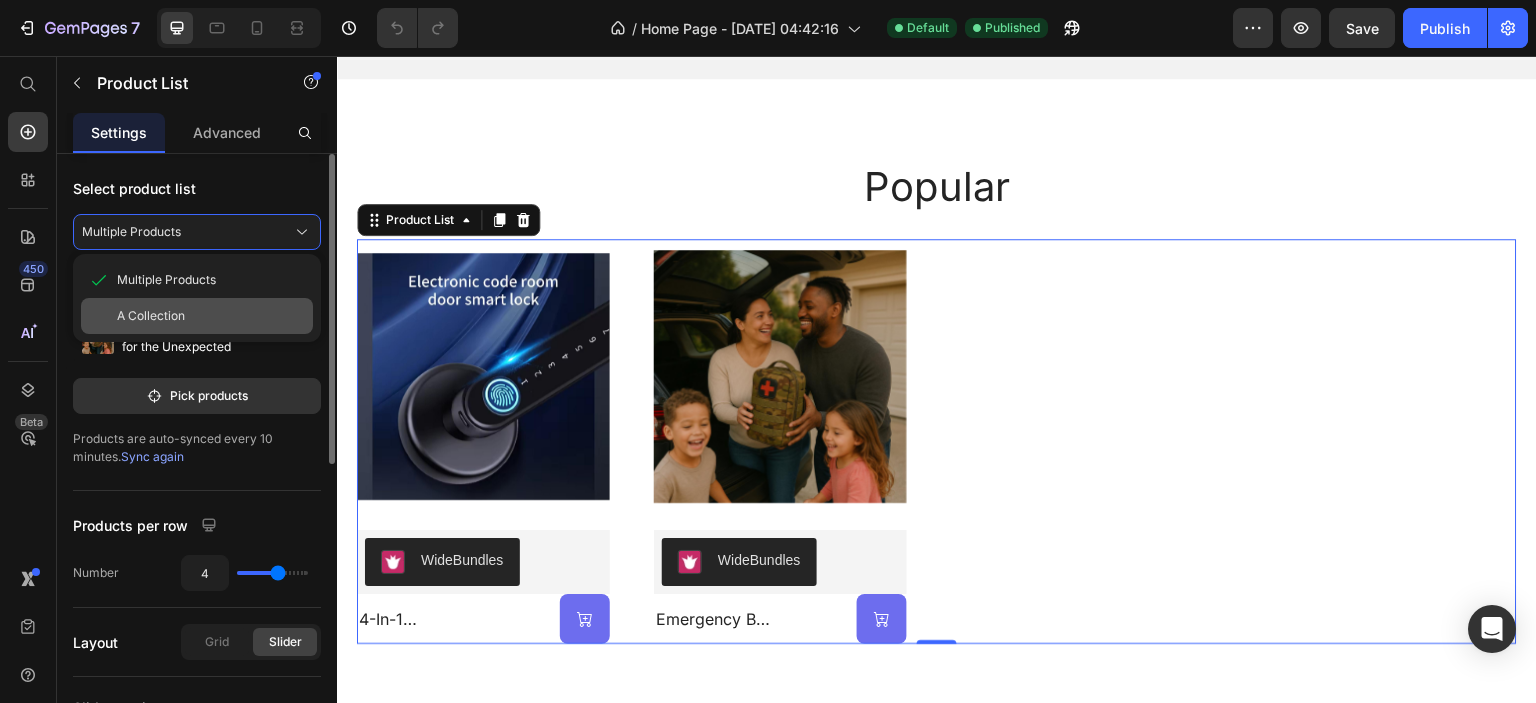 click on "A Collection" at bounding box center [211, 316] 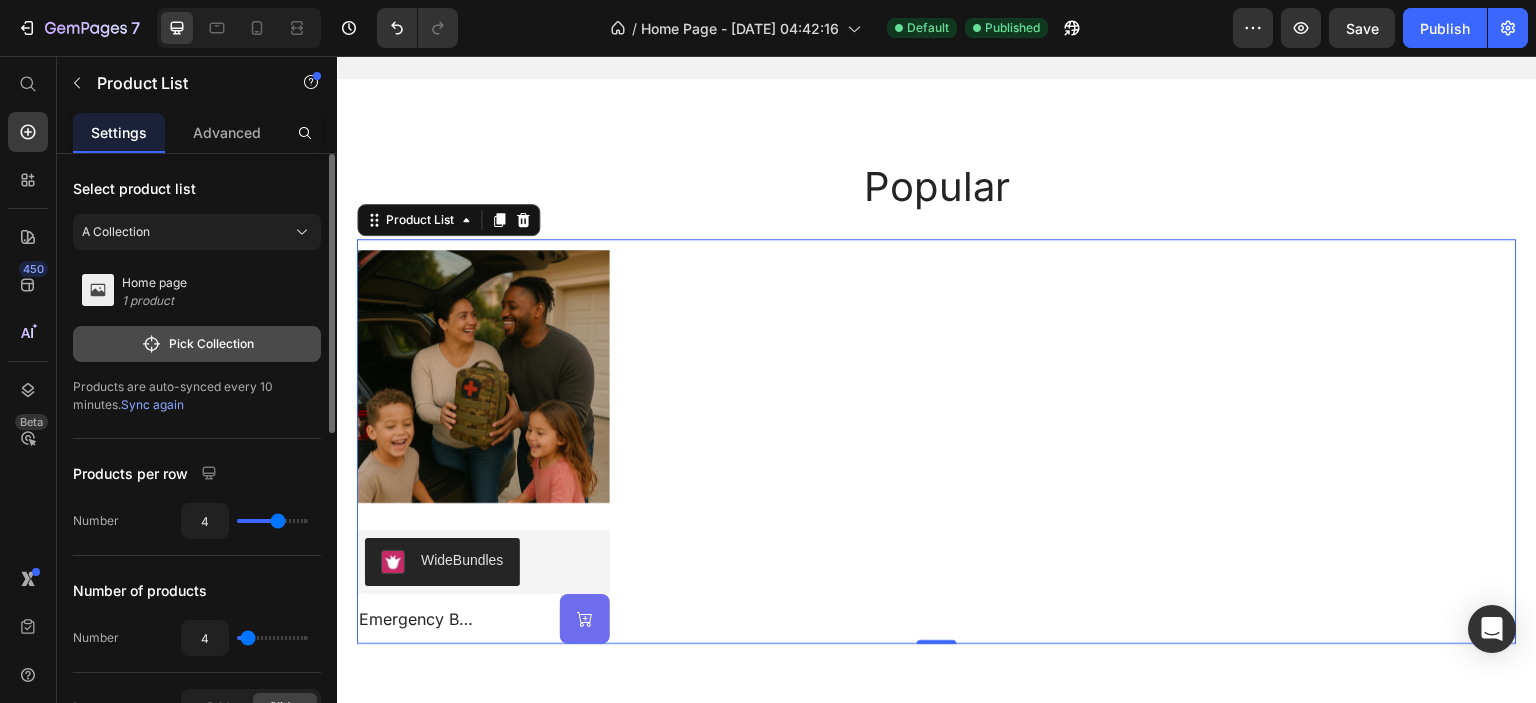 click on "Pick Collection" at bounding box center (197, 344) 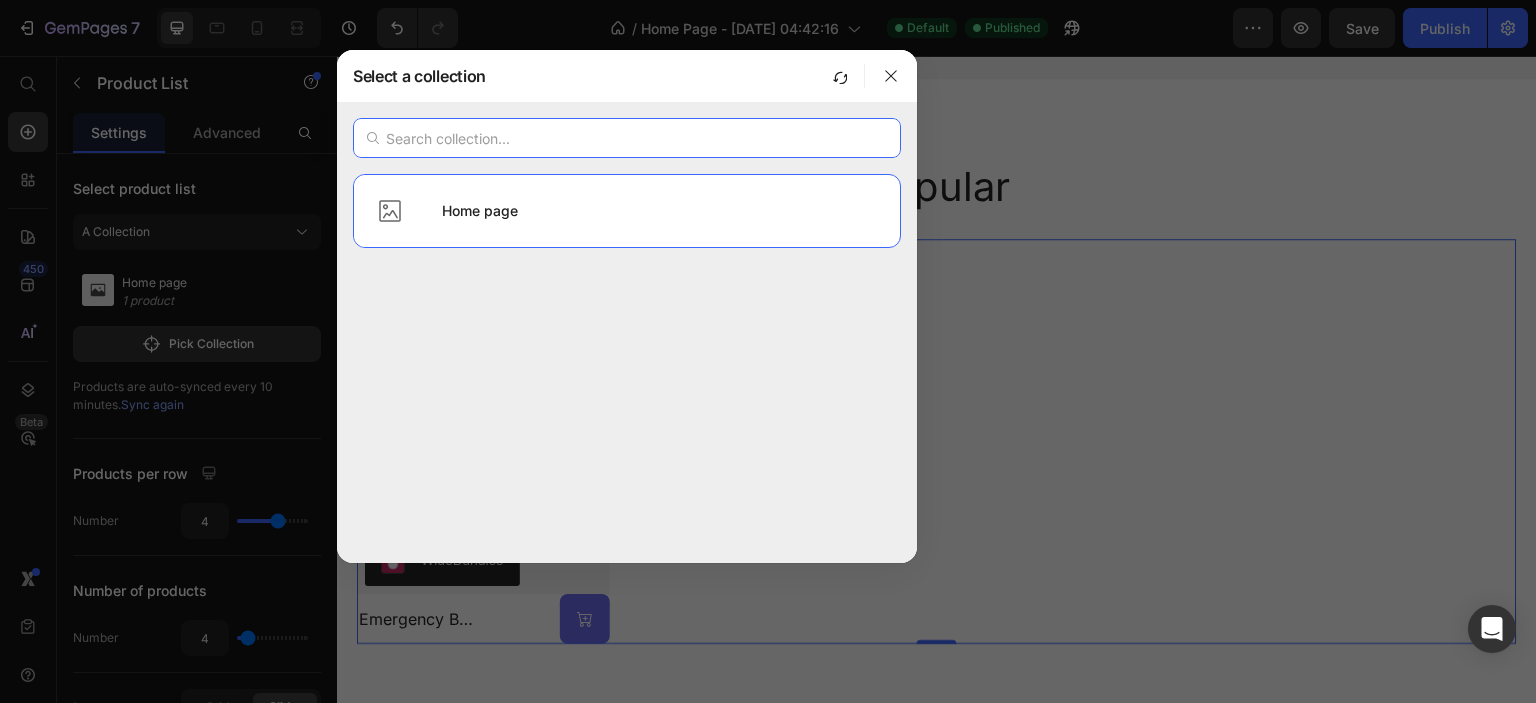 click at bounding box center [627, 138] 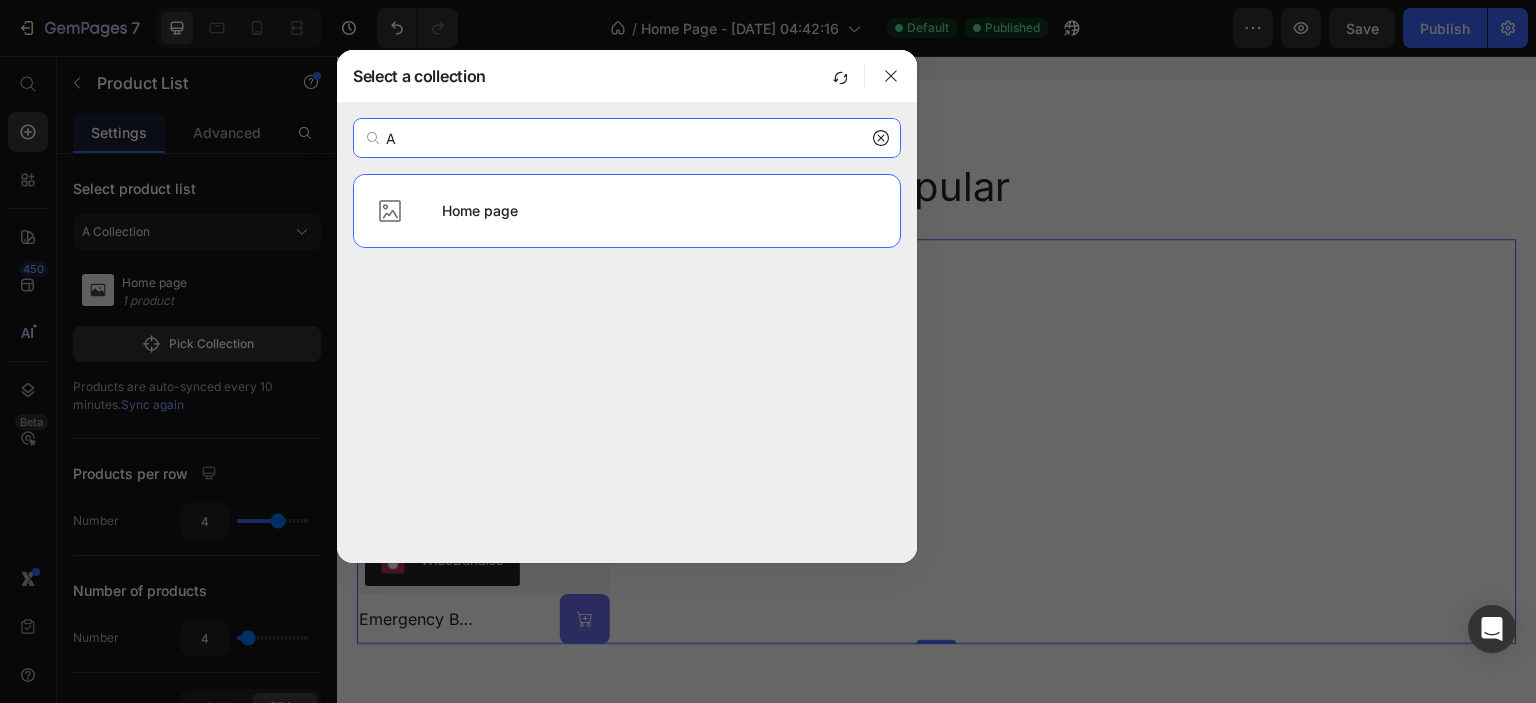 type 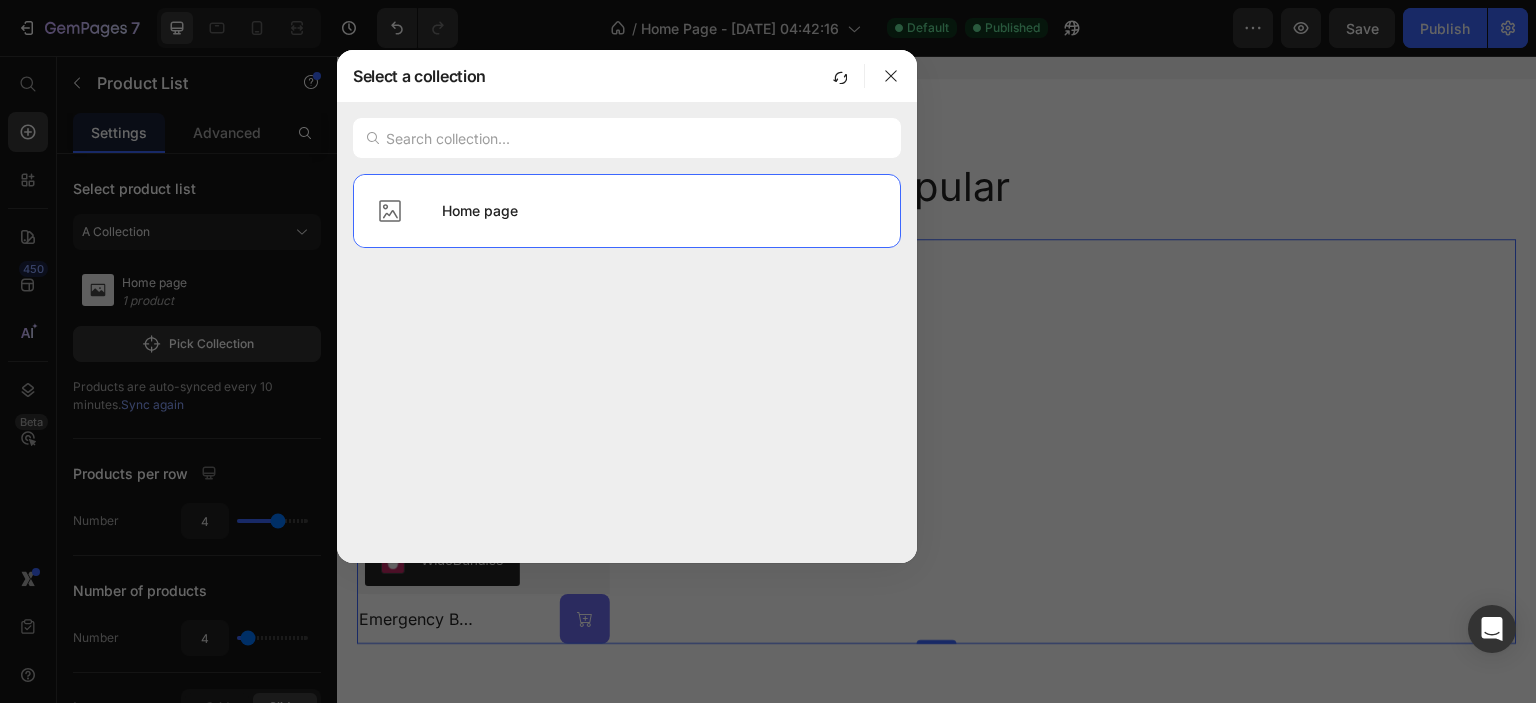 click at bounding box center (768, 351) 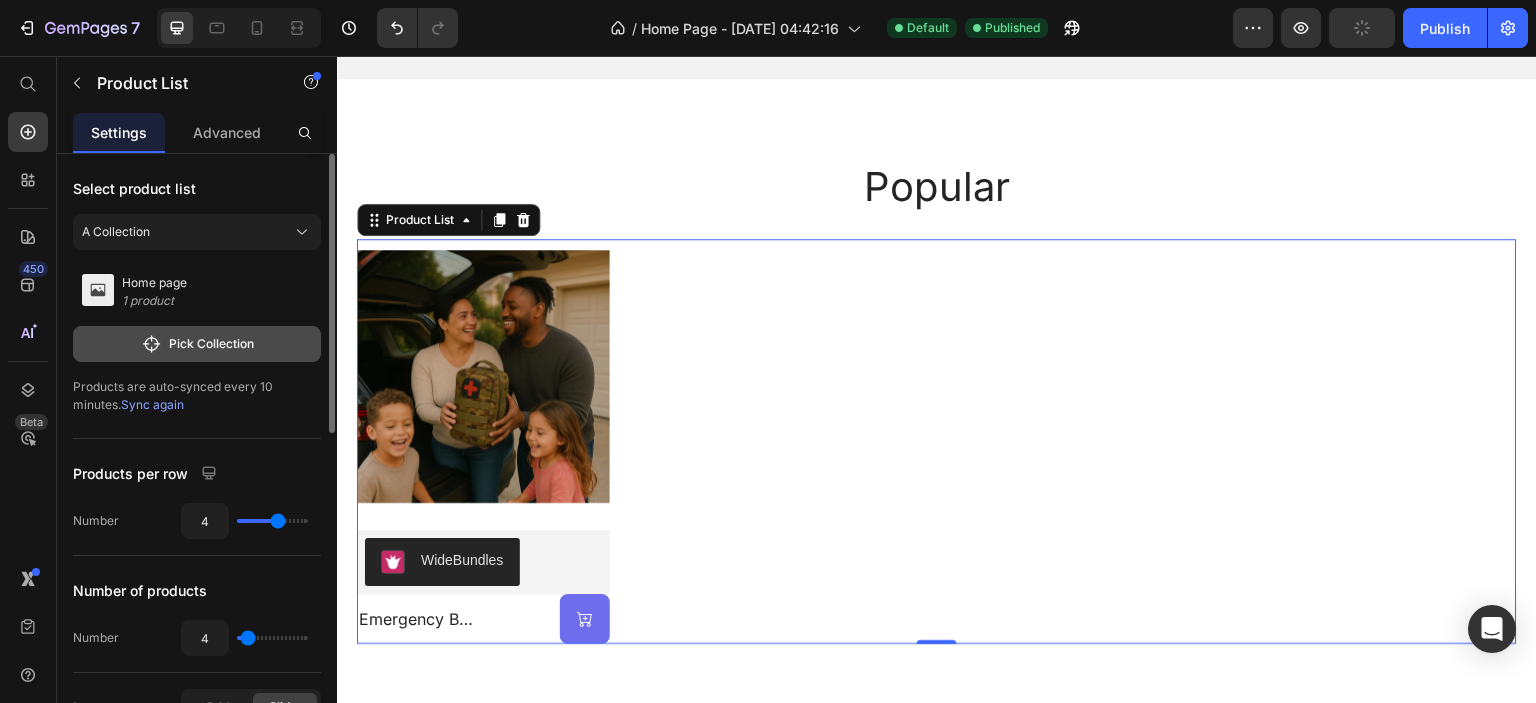 click on "Pick Collection" at bounding box center (197, 344) 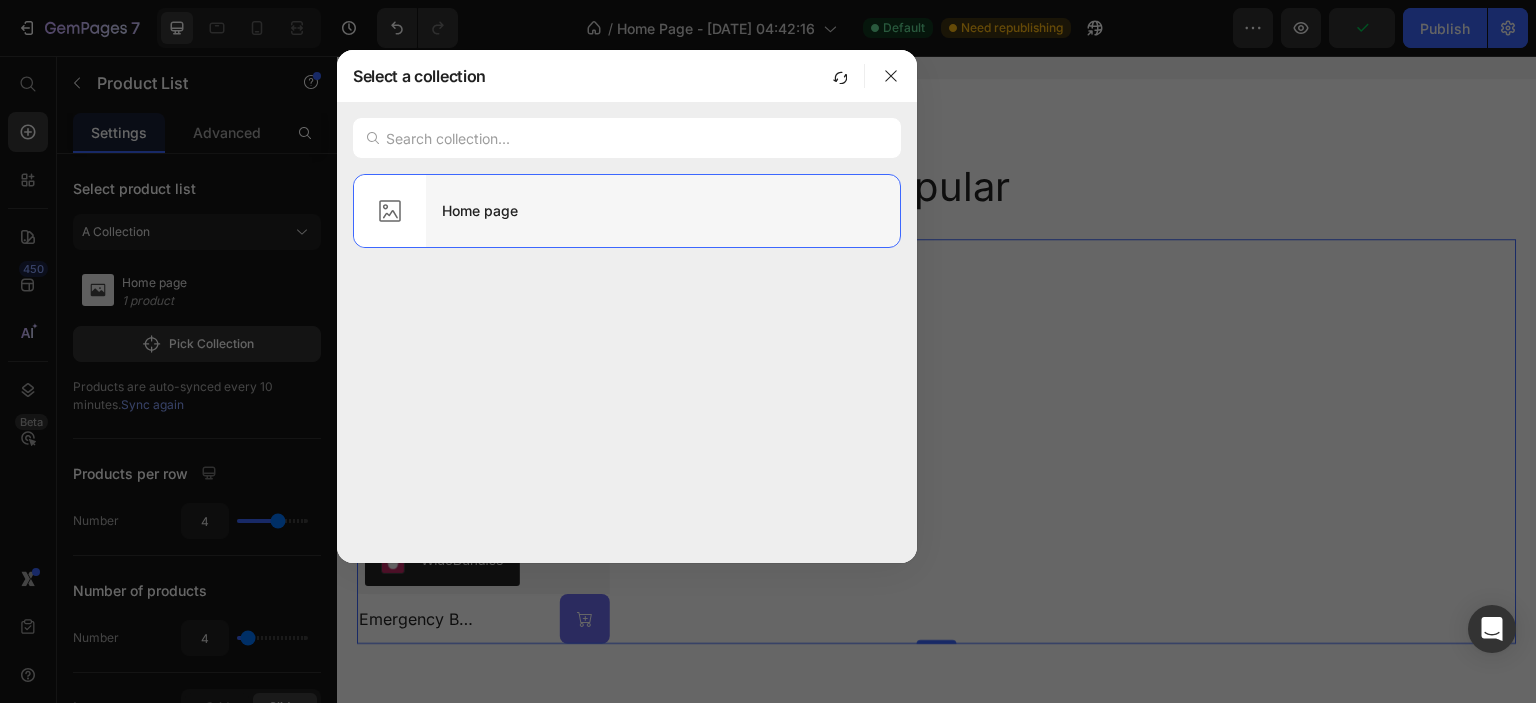 click on "Home page" at bounding box center (663, 211) 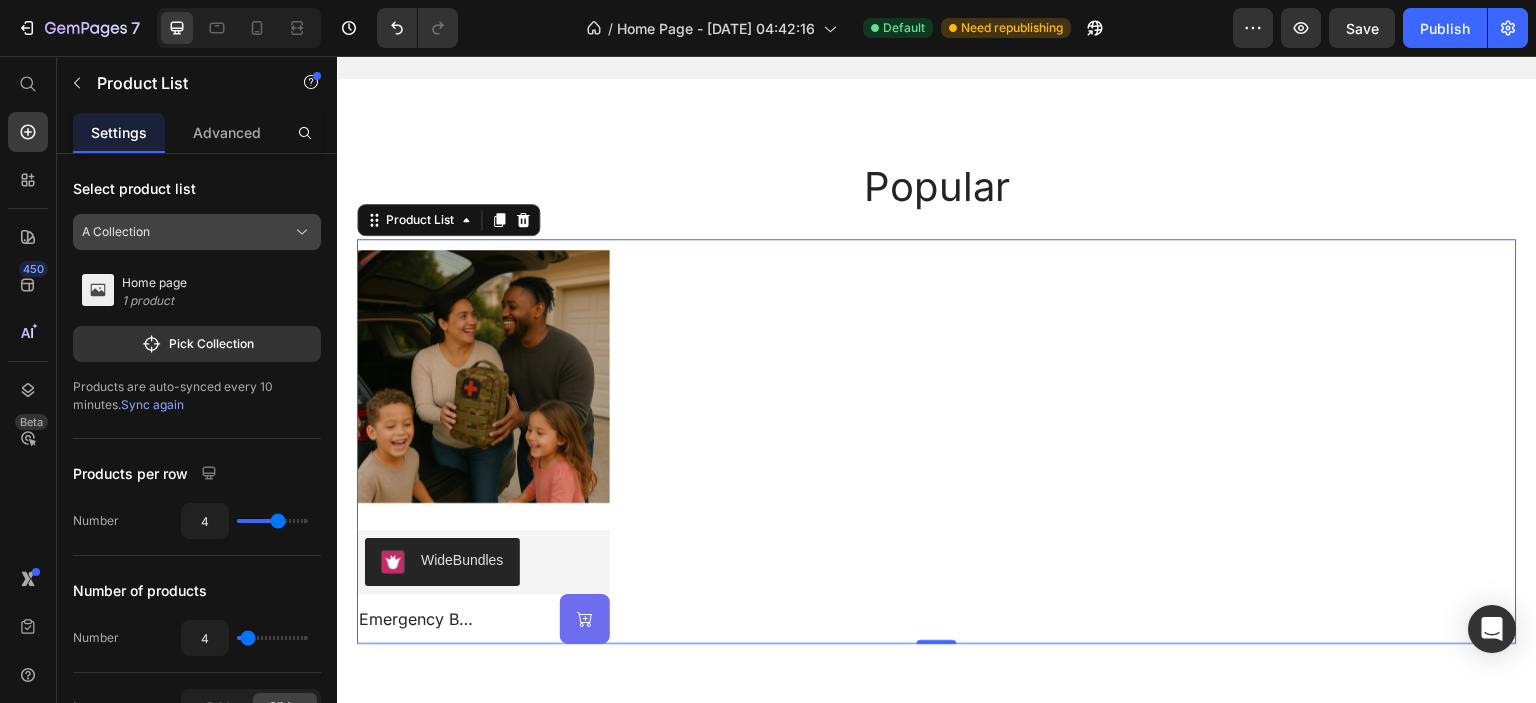 click on "A Collection" 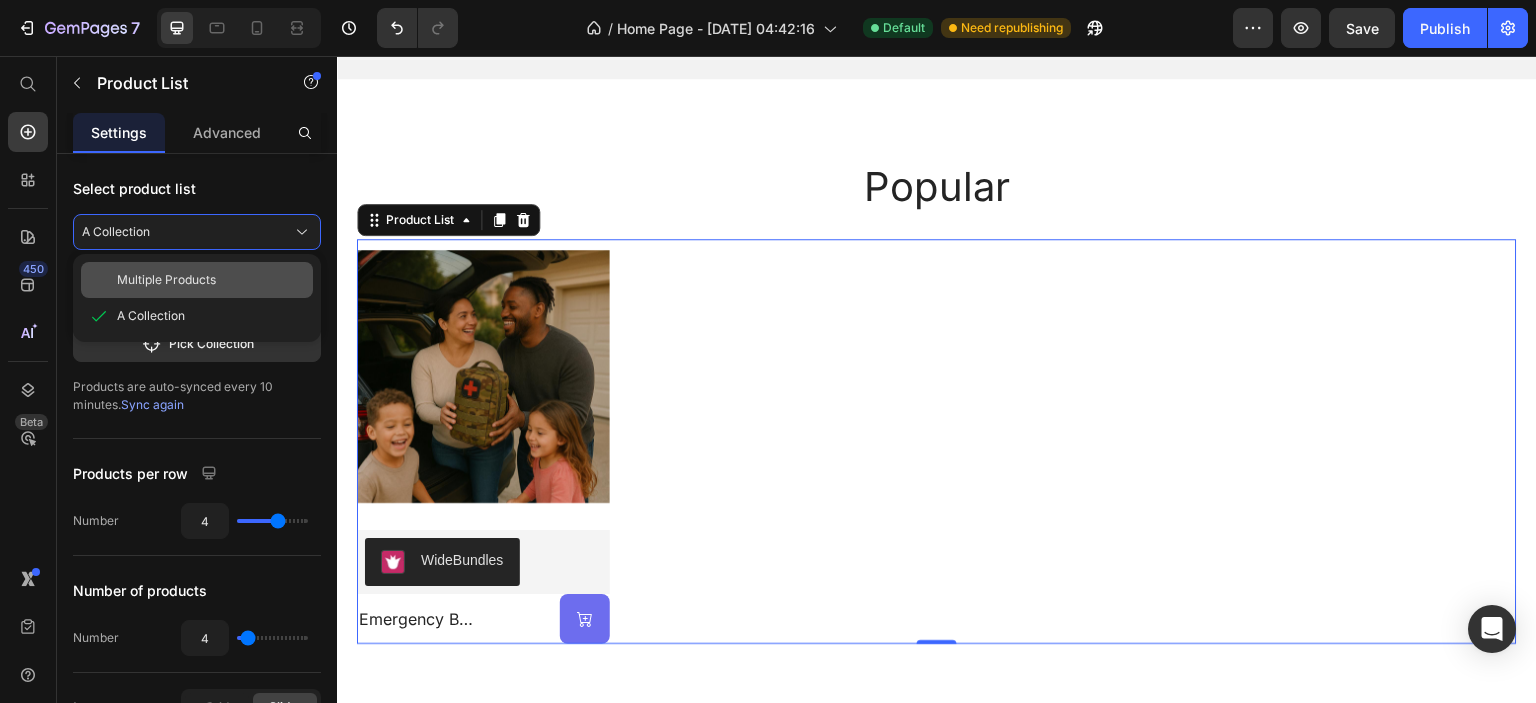 click on "Multiple Products" at bounding box center (166, 280) 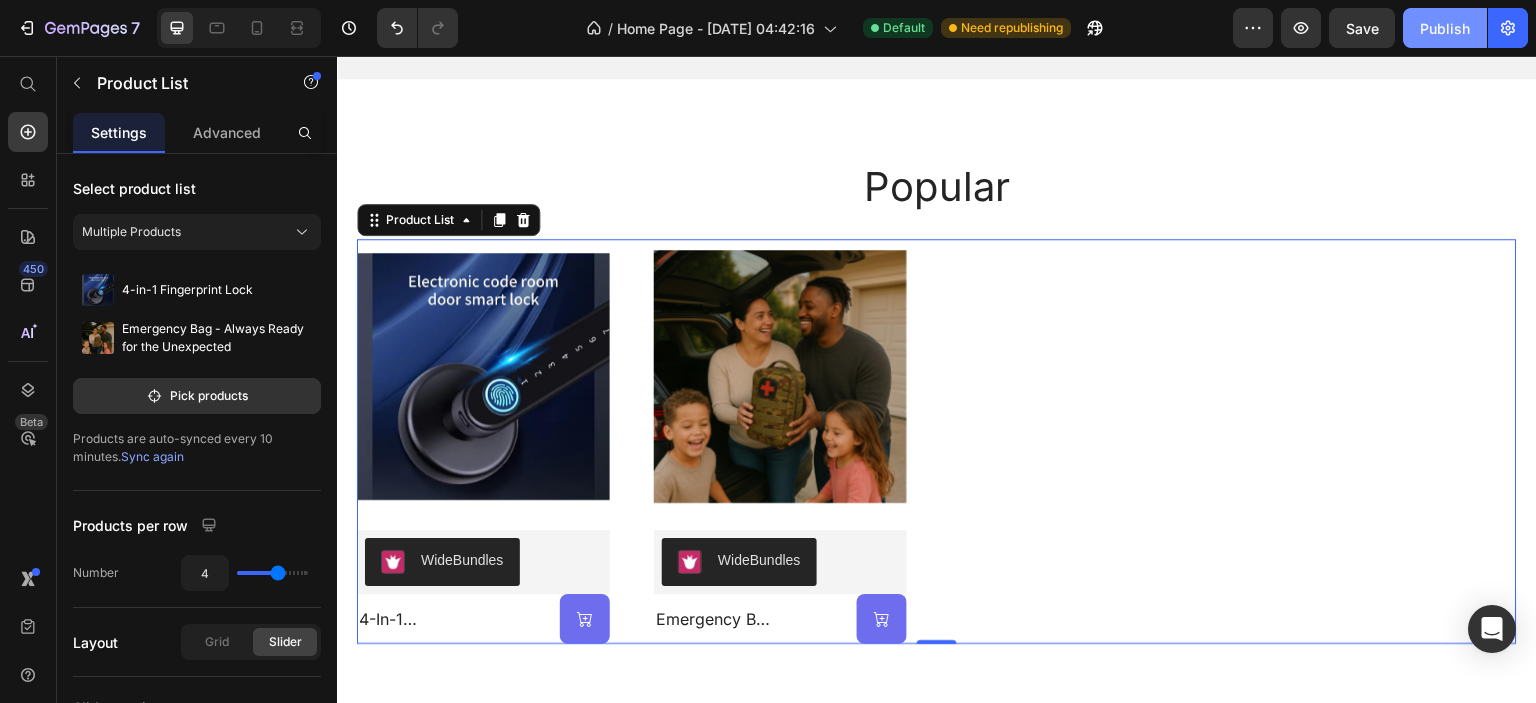 click on "Publish" 